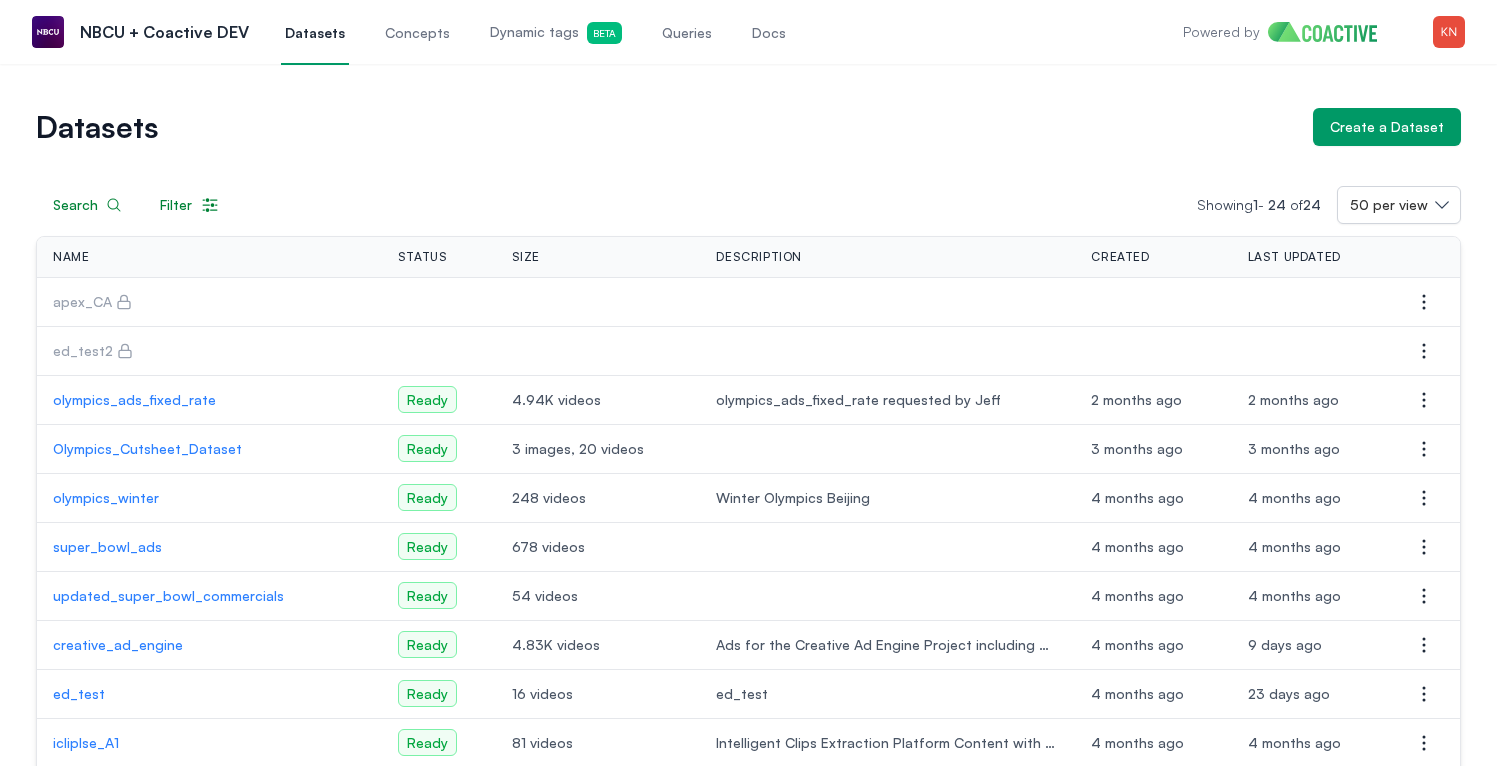 scroll, scrollTop: 0, scrollLeft: 0, axis: both 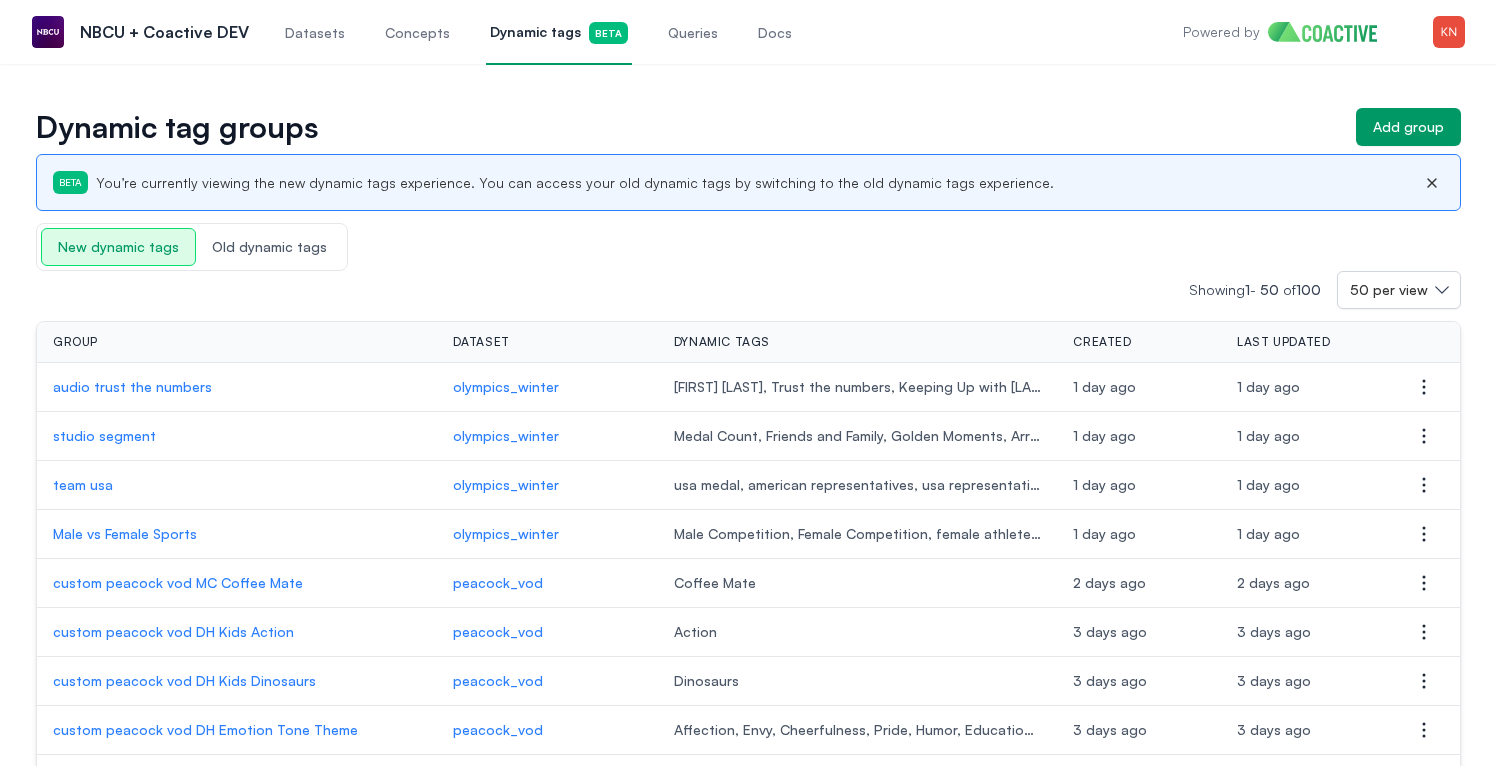 click on "Old dynamic tags" at bounding box center [269, 247] 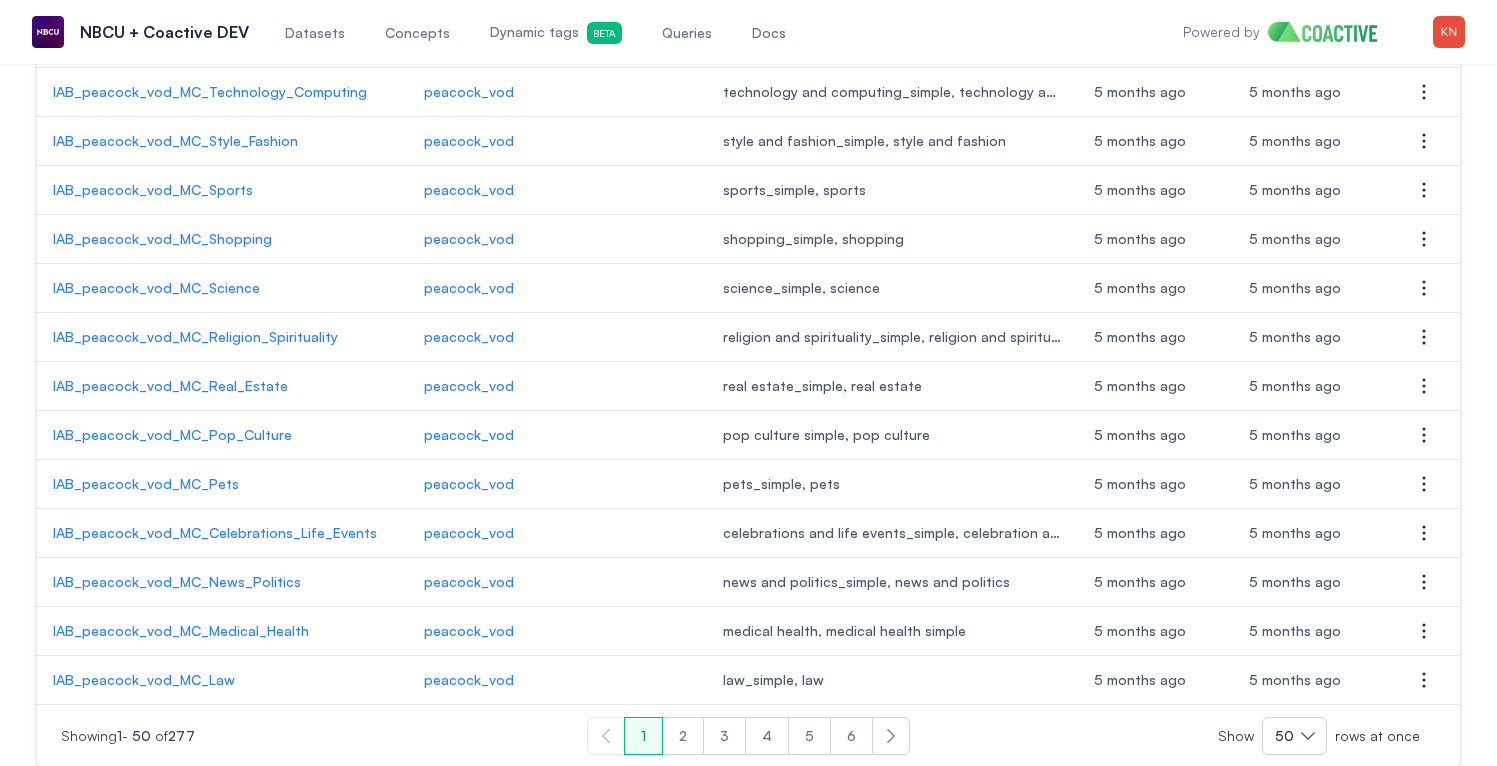 scroll, scrollTop: 2081, scrollLeft: 0, axis: vertical 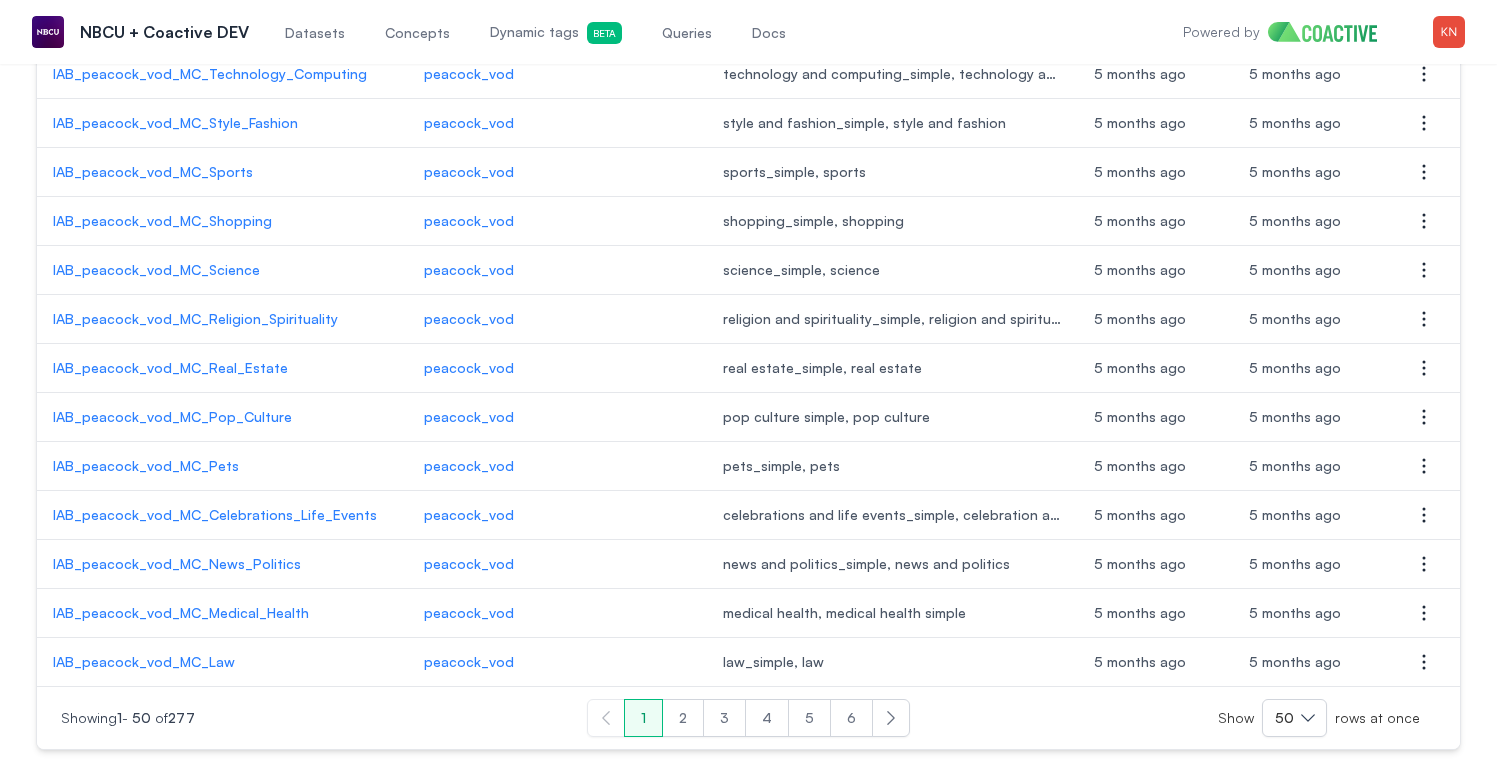 click on "6" at bounding box center [851, 718] 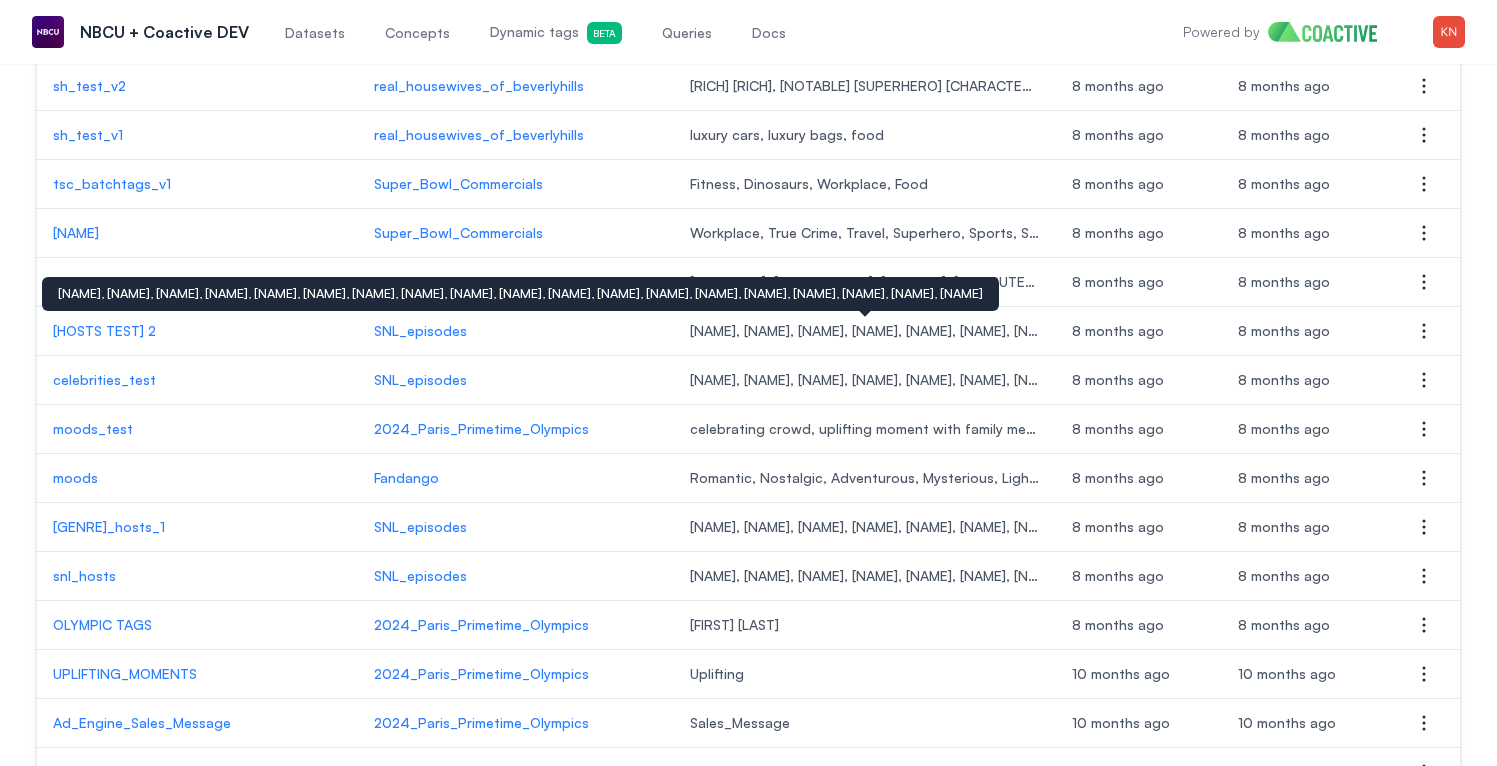 scroll, scrollTop: 954, scrollLeft: 0, axis: vertical 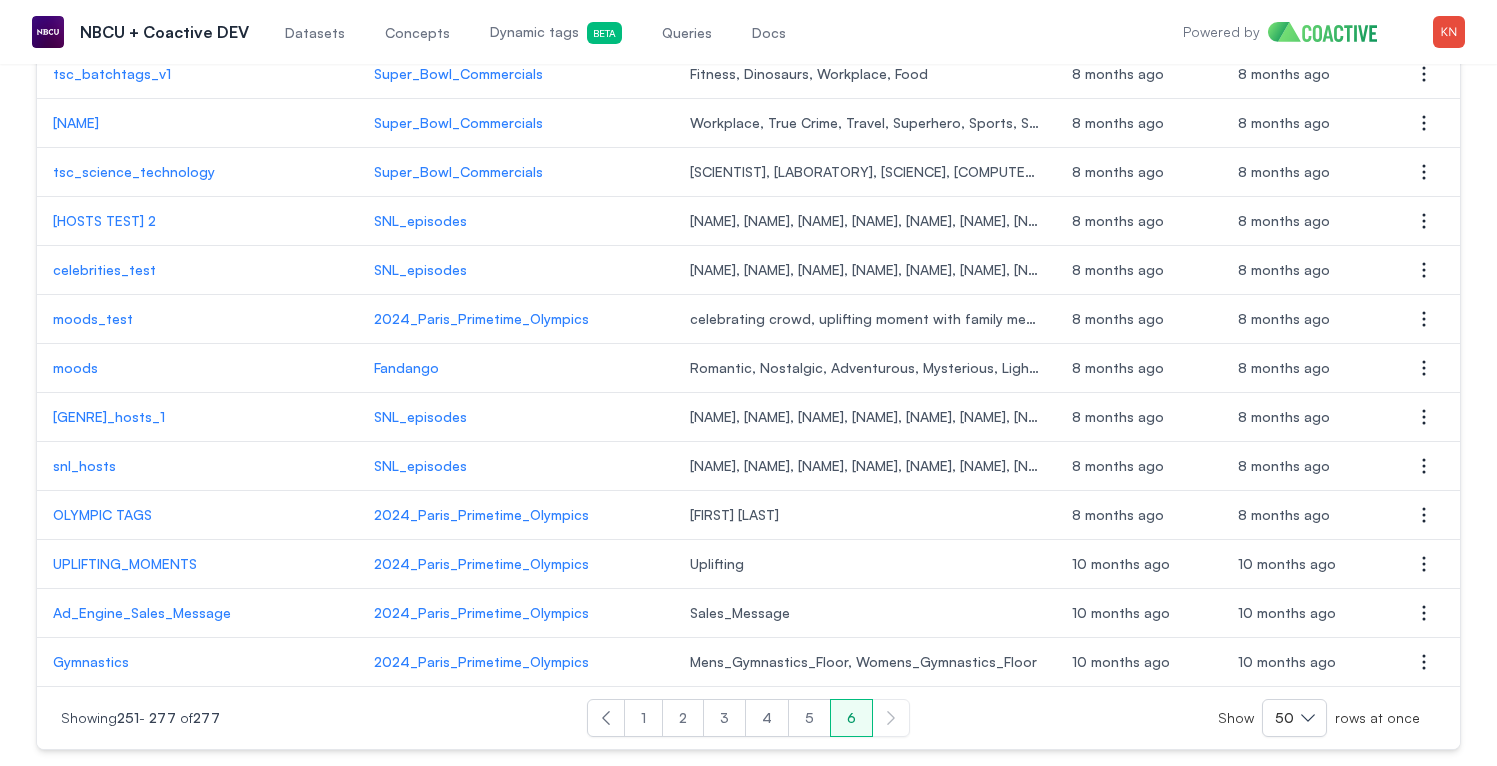 click on "5" at bounding box center (809, 718) 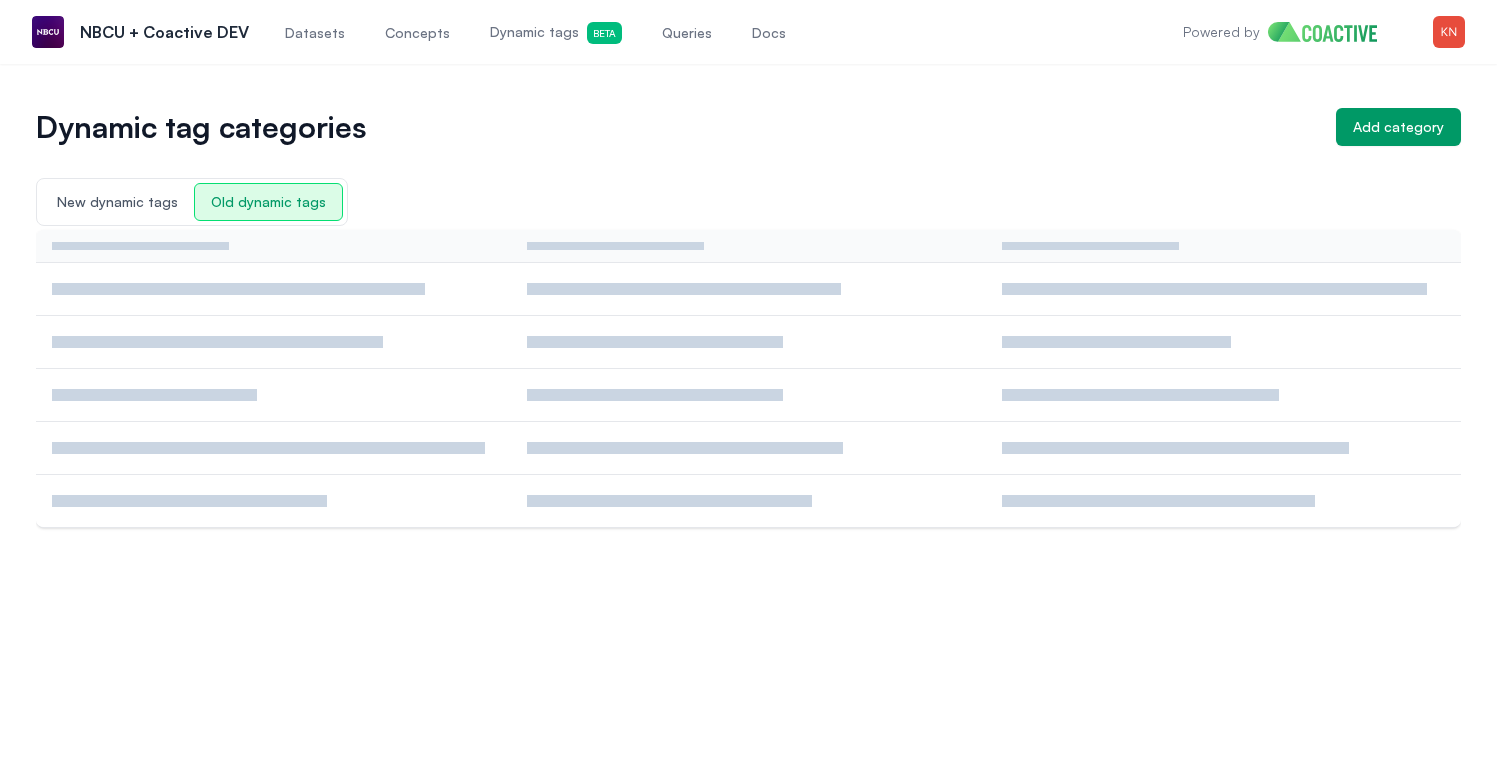 scroll, scrollTop: 0, scrollLeft: 0, axis: both 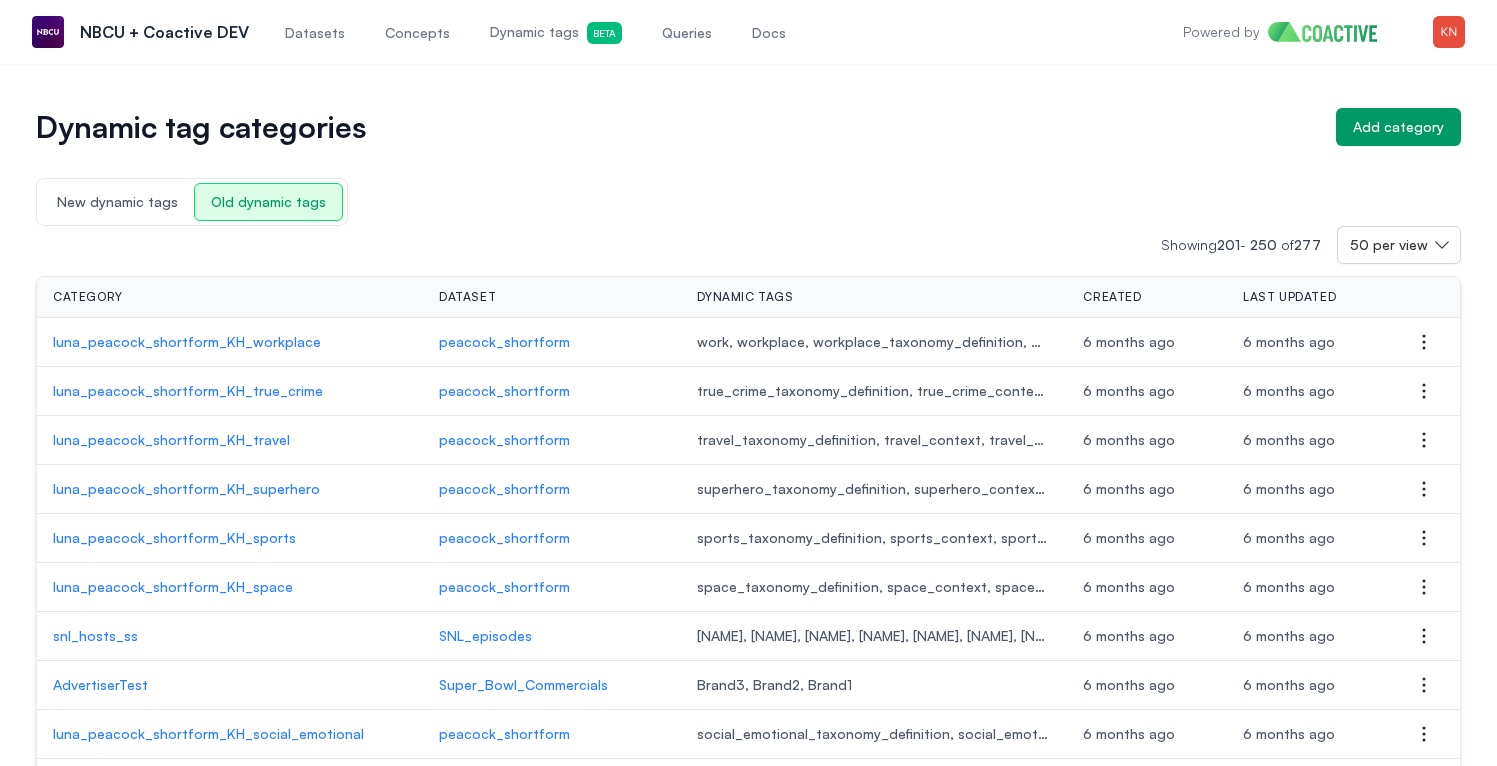 click on "luna_peacock_shortform_KH_workplace" at bounding box center (230, 342) 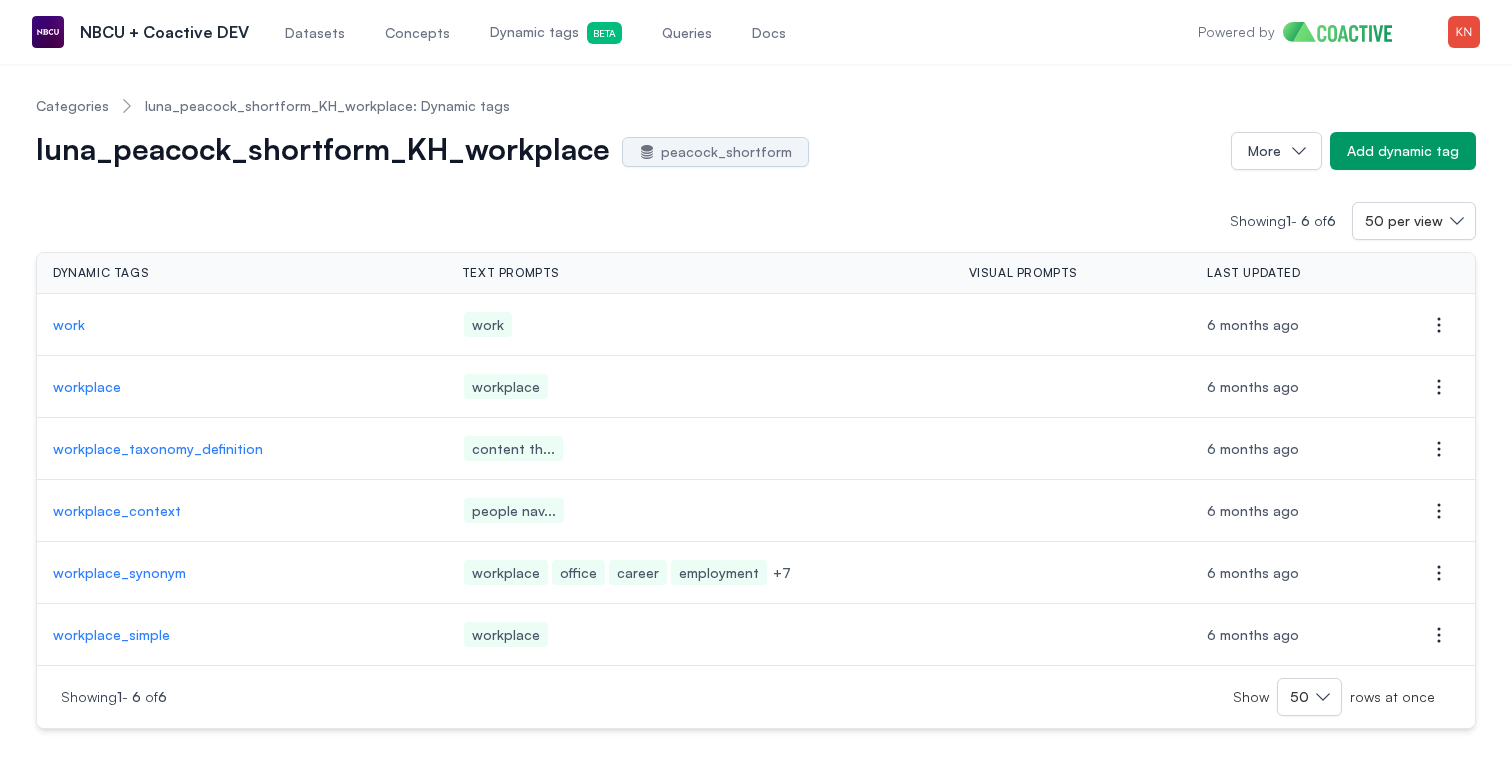 click on "Categories luna_peacock_shortform_KH_workplace: Dynamic tags" at bounding box center [273, 106] 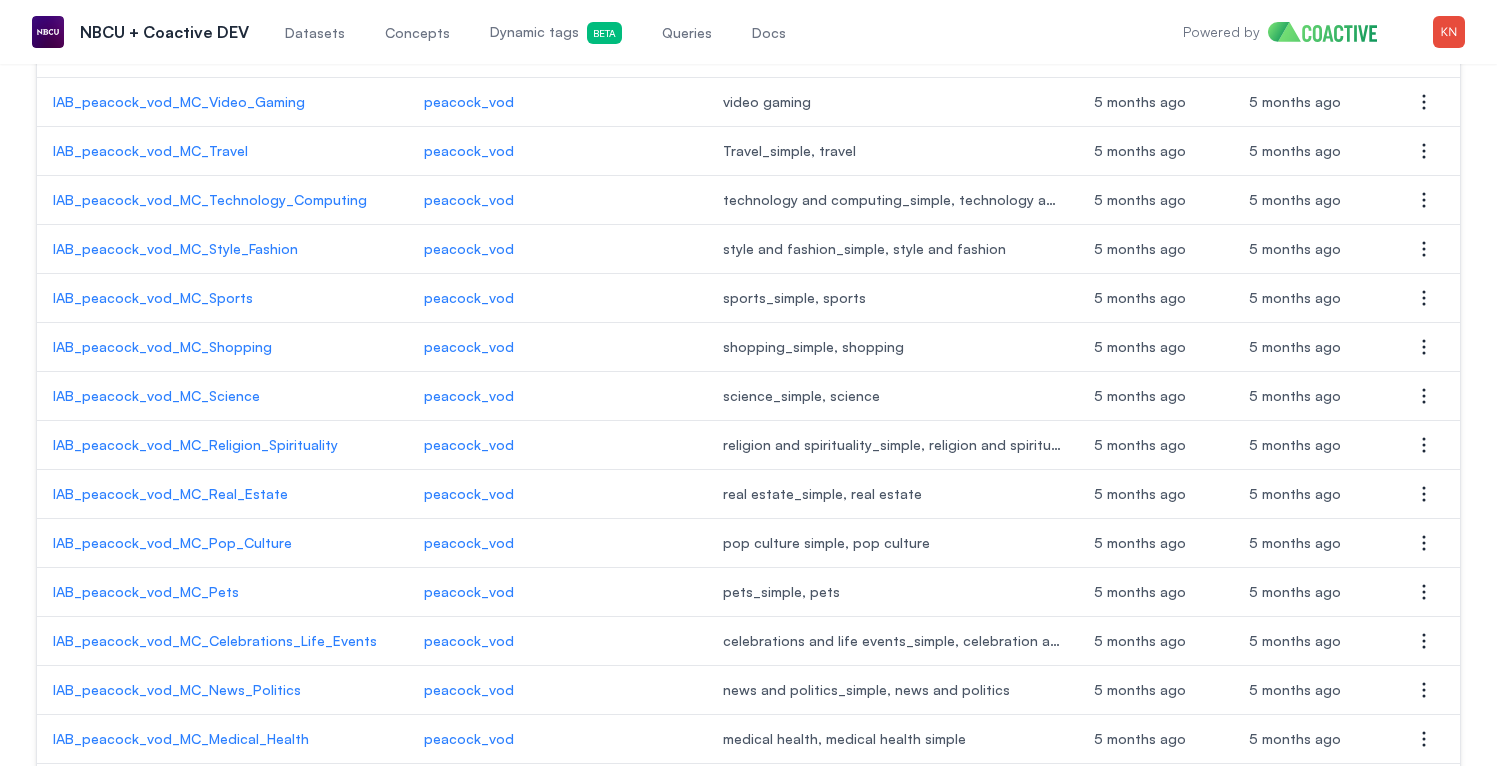 scroll, scrollTop: 2081, scrollLeft: 0, axis: vertical 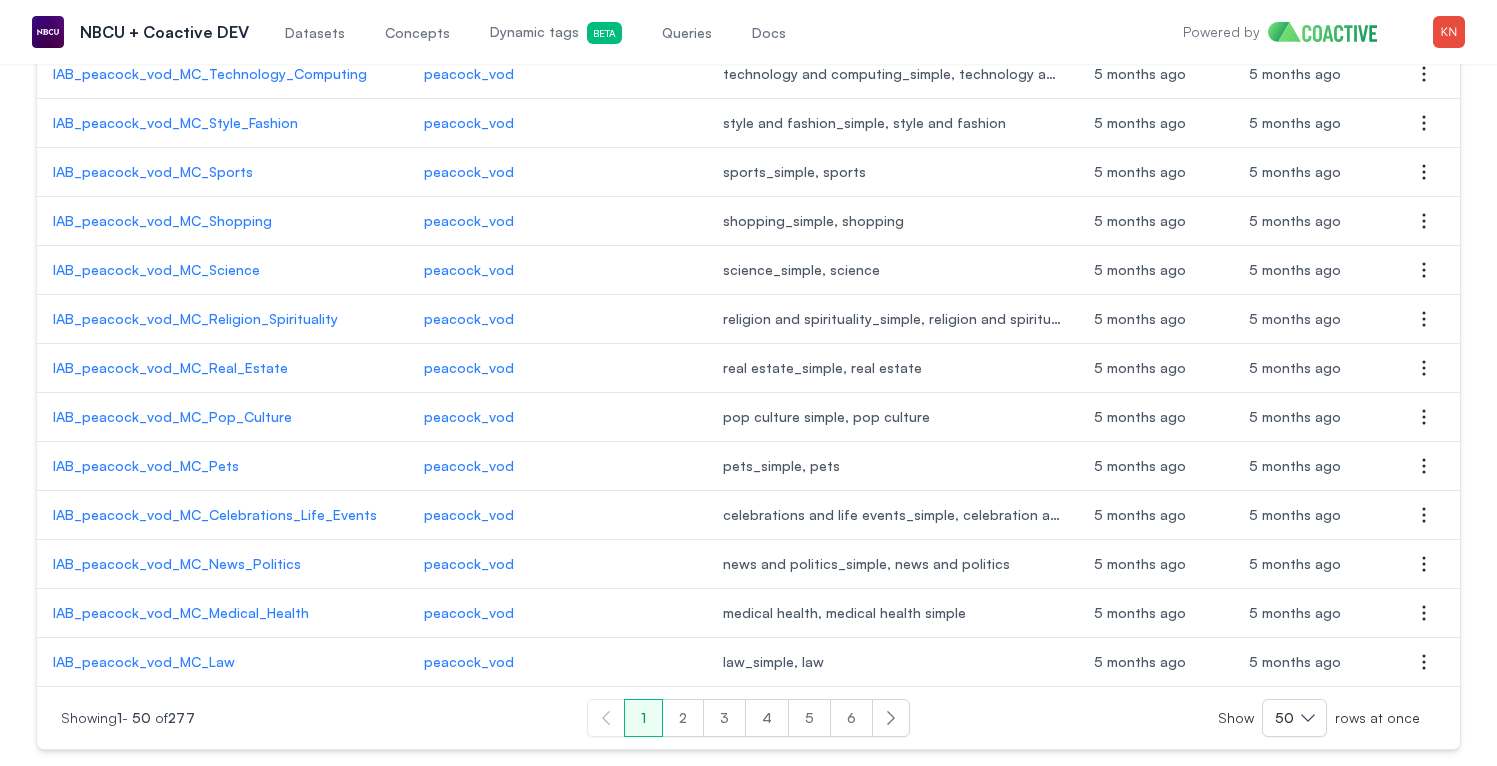 click on "5" at bounding box center [809, 718] 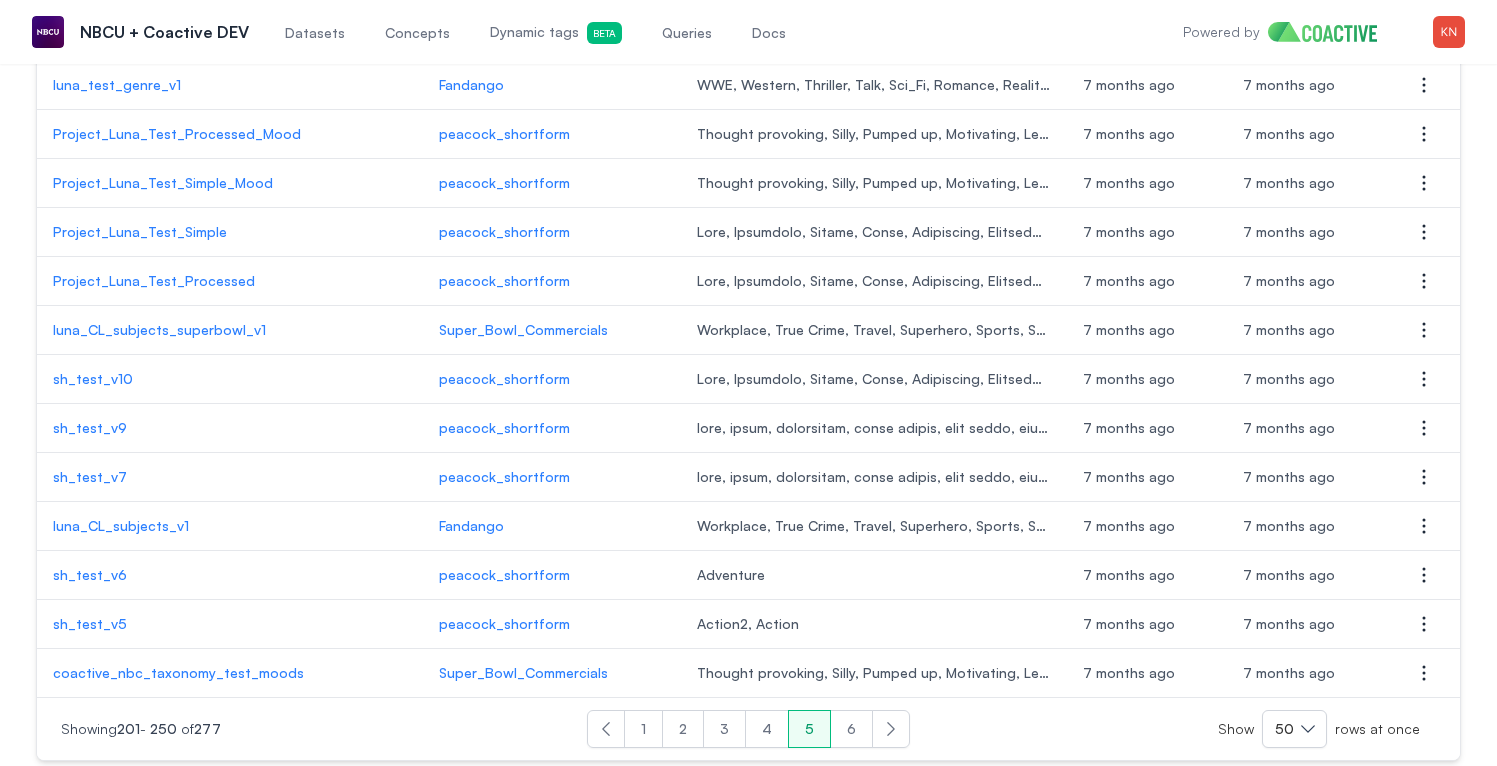 scroll, scrollTop: 2081, scrollLeft: 0, axis: vertical 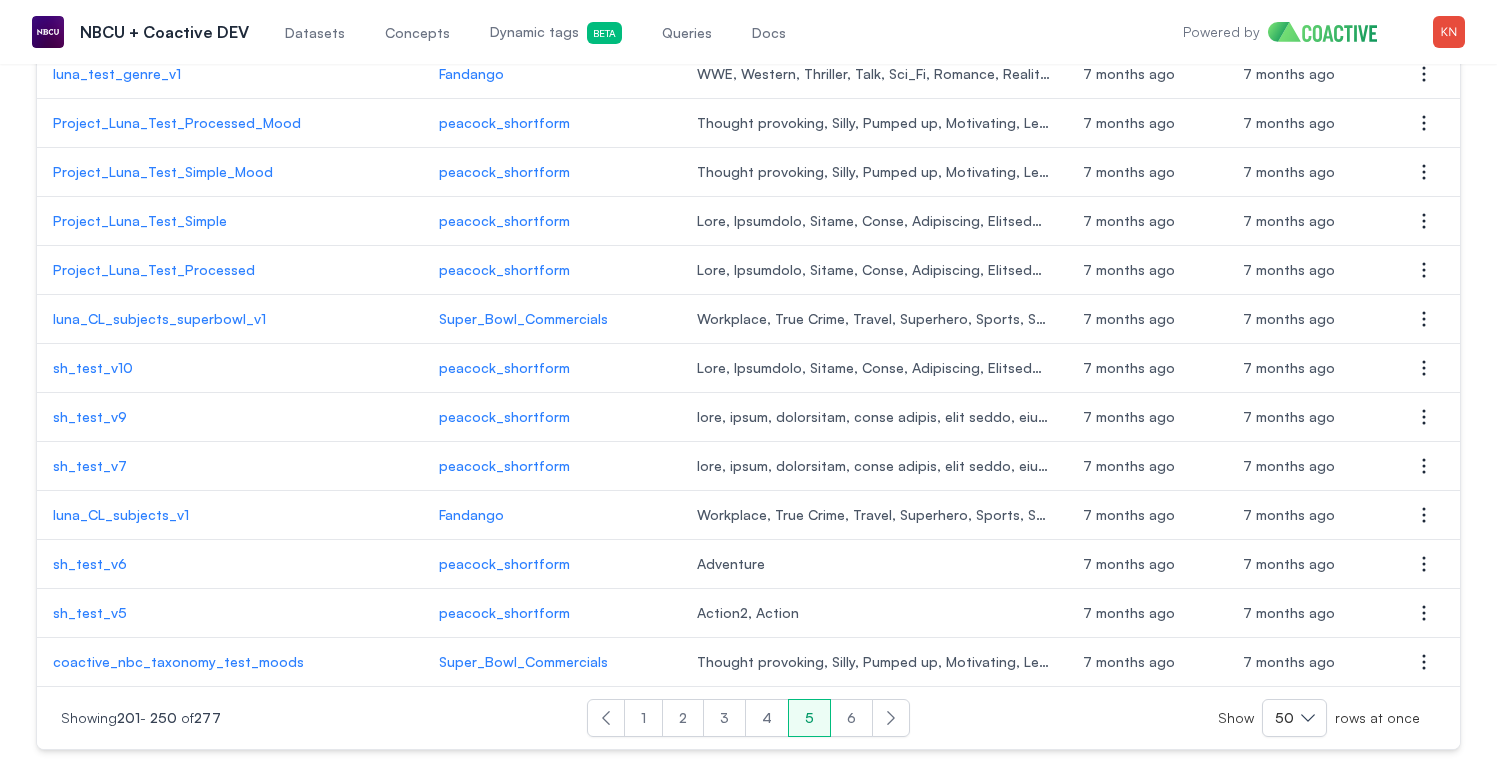 click on "4" at bounding box center (767, 718) 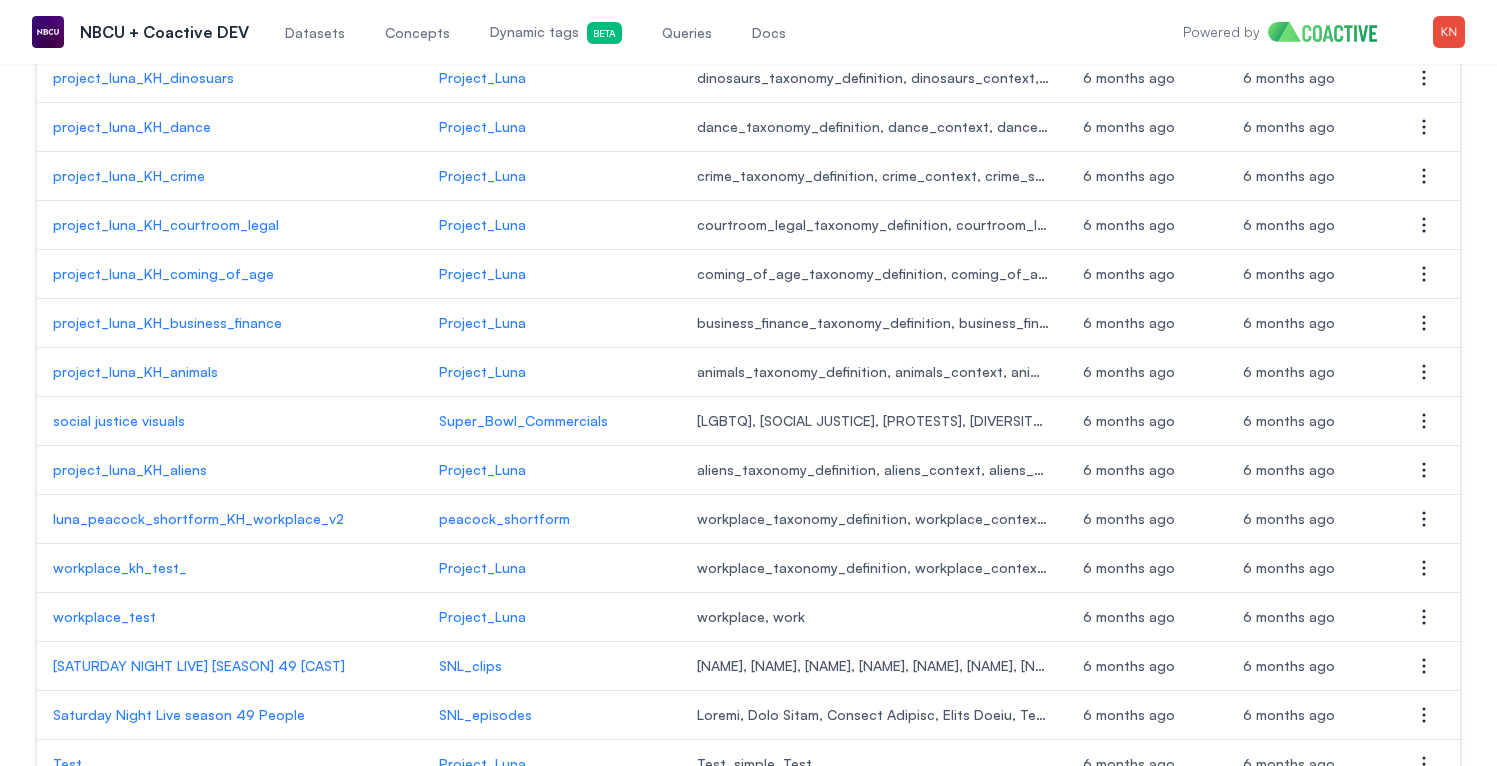 scroll, scrollTop: 2081, scrollLeft: 0, axis: vertical 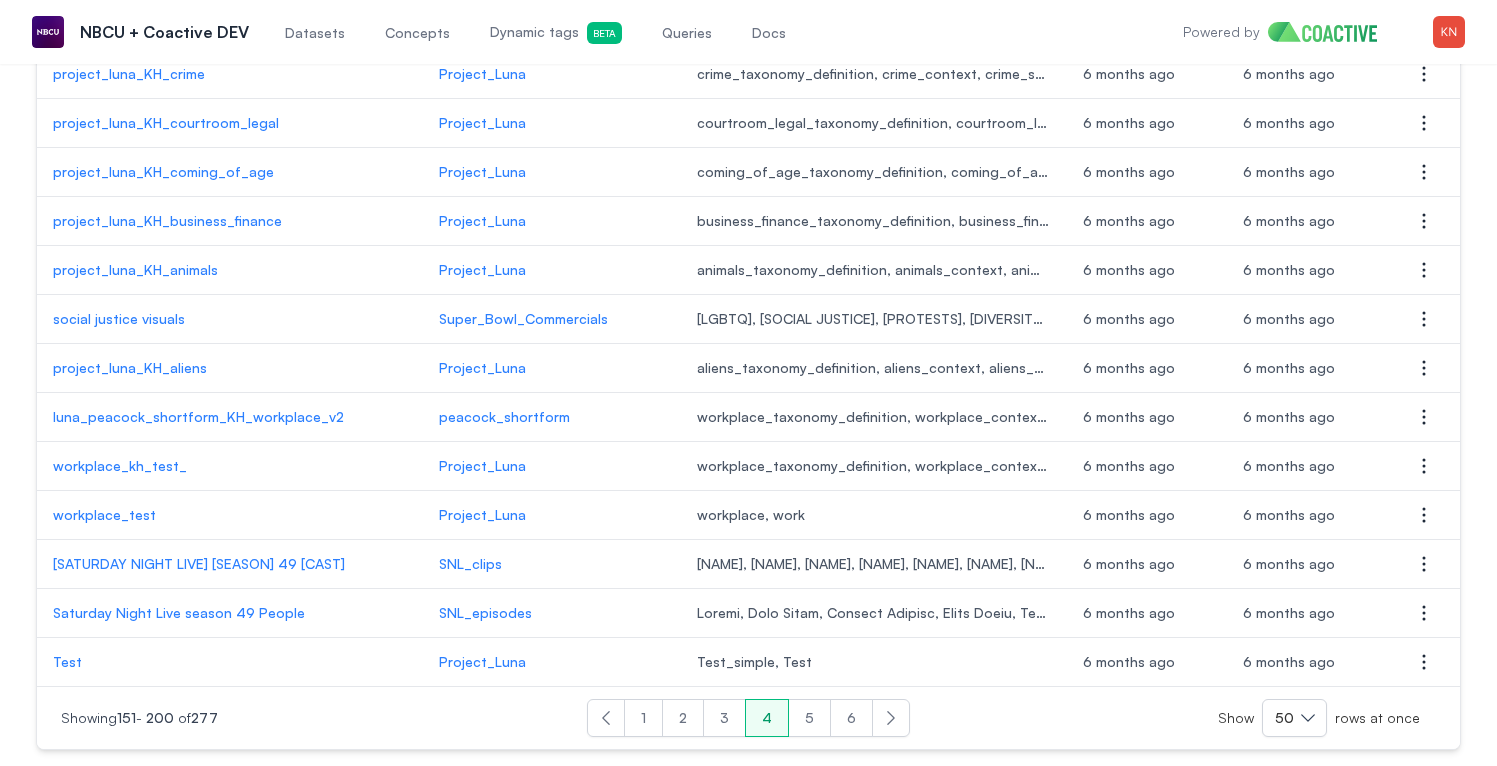 click on "3" at bounding box center [724, 718] 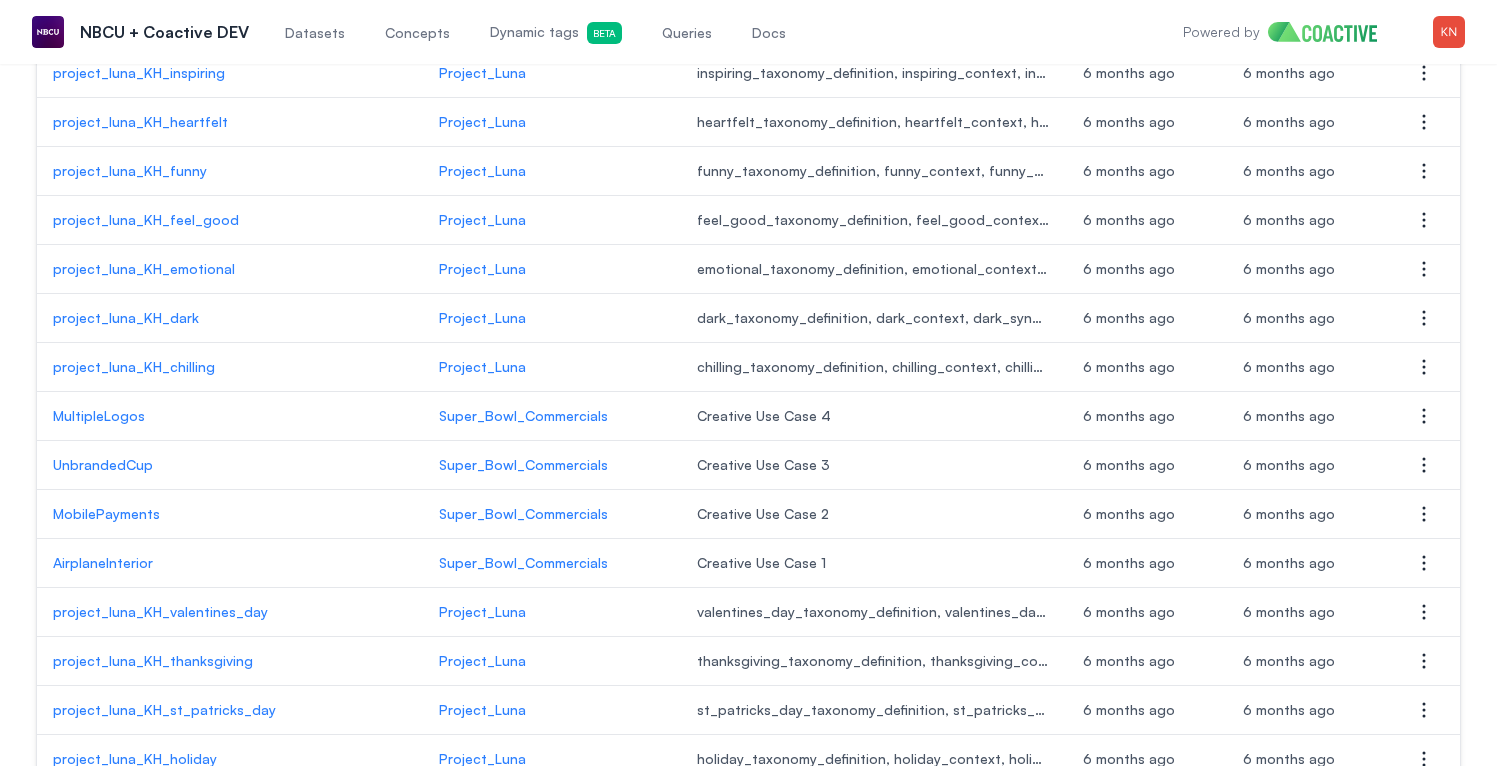 scroll, scrollTop: 2081, scrollLeft: 0, axis: vertical 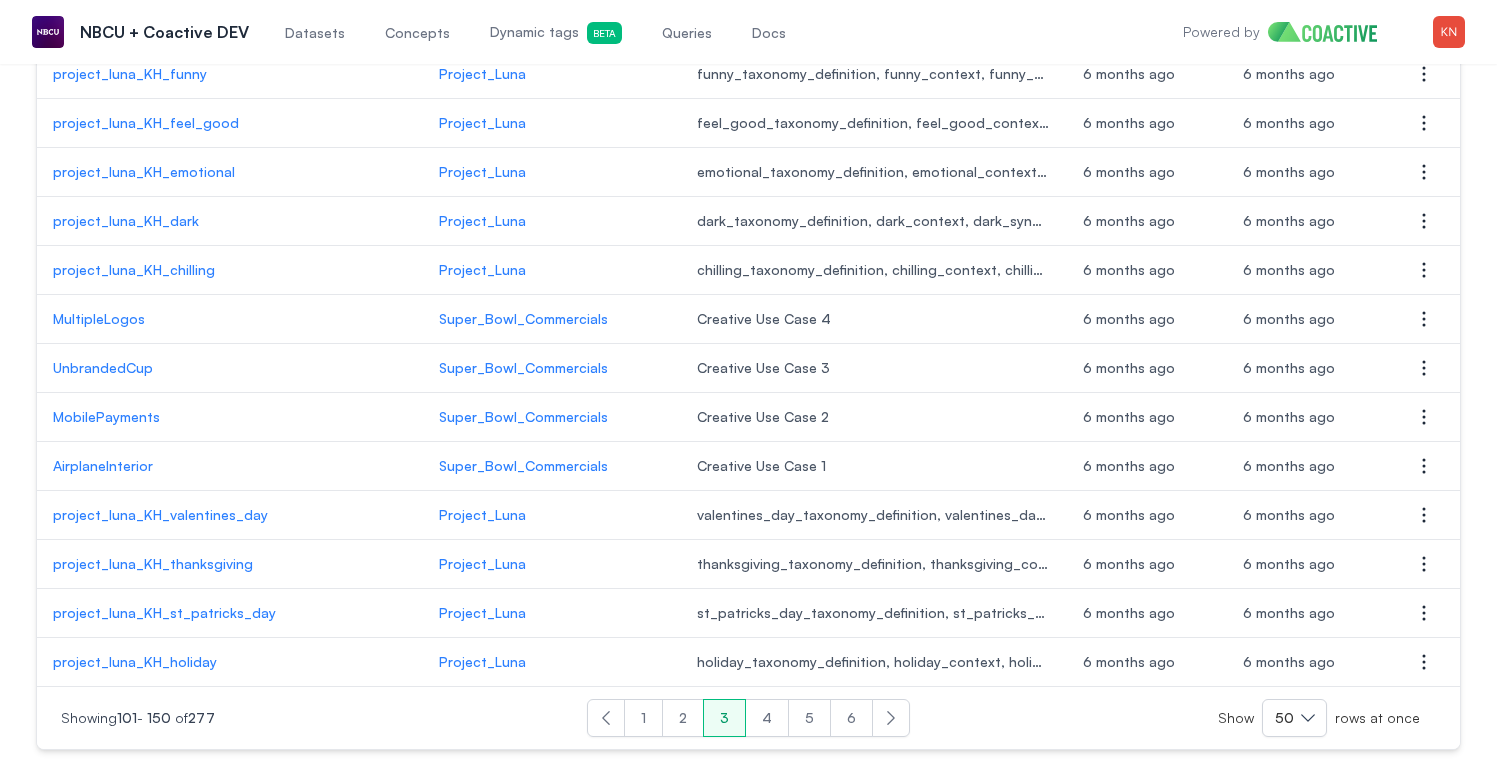 click on "2" at bounding box center (683, 718) 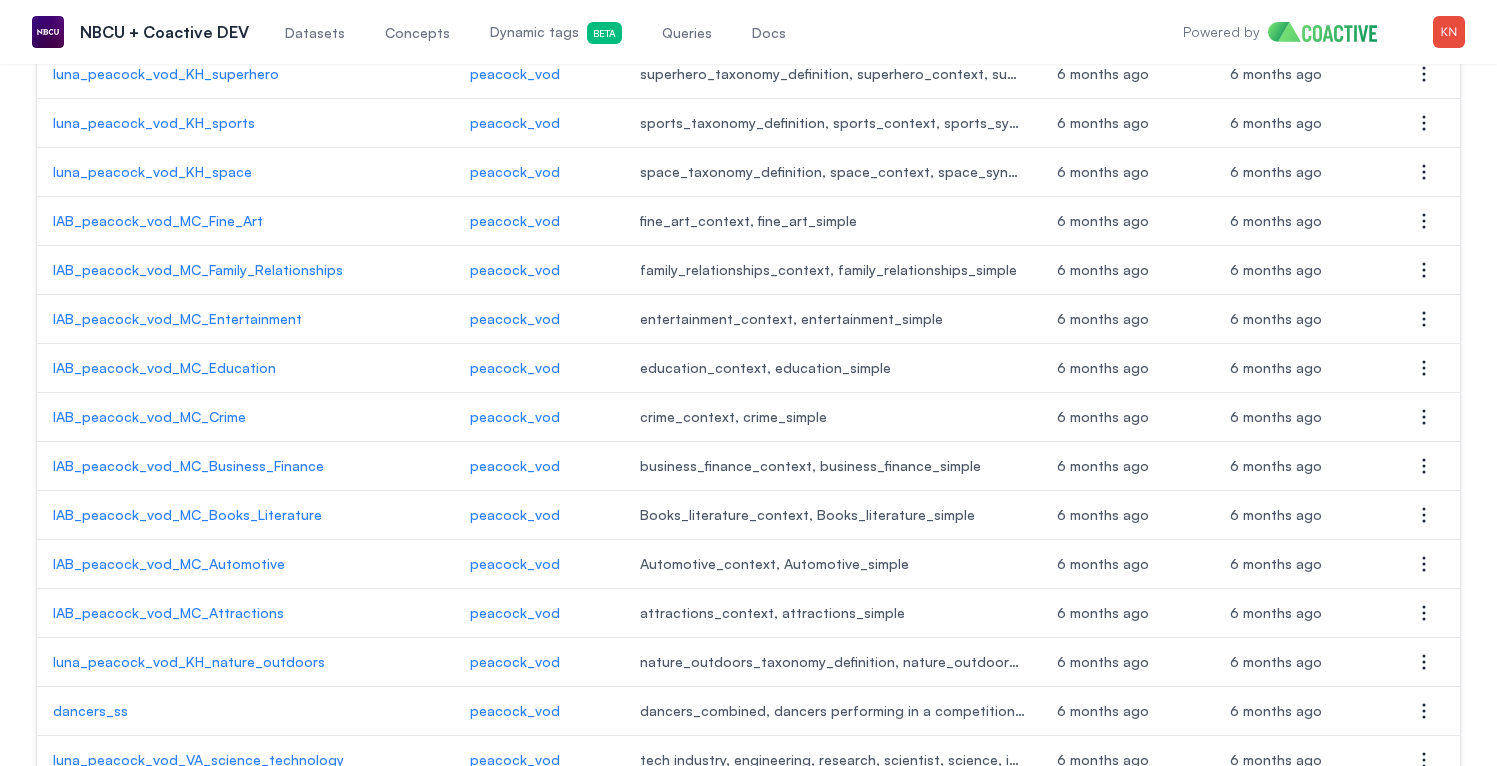 scroll, scrollTop: 2081, scrollLeft: 0, axis: vertical 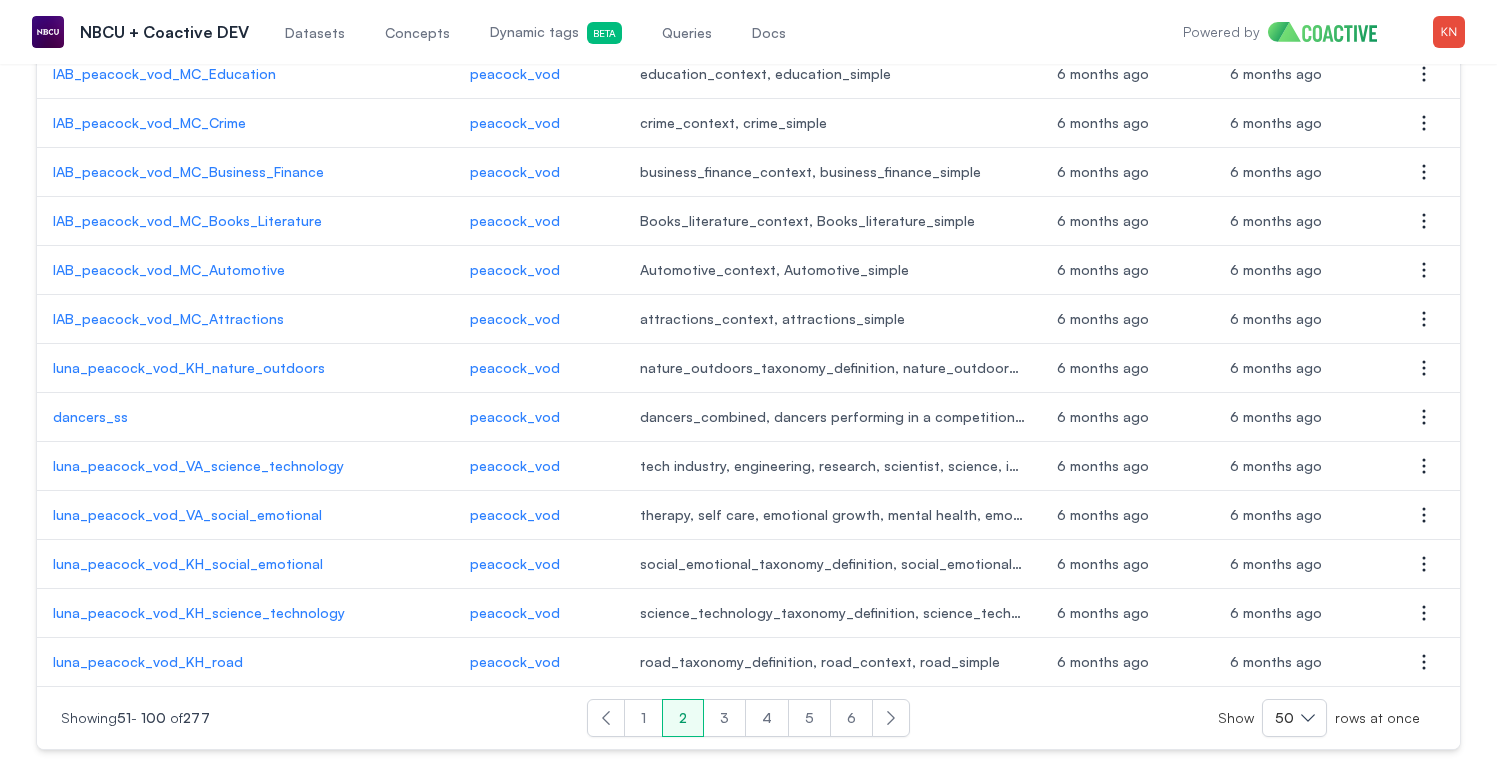 click on "1" at bounding box center (643, 718) 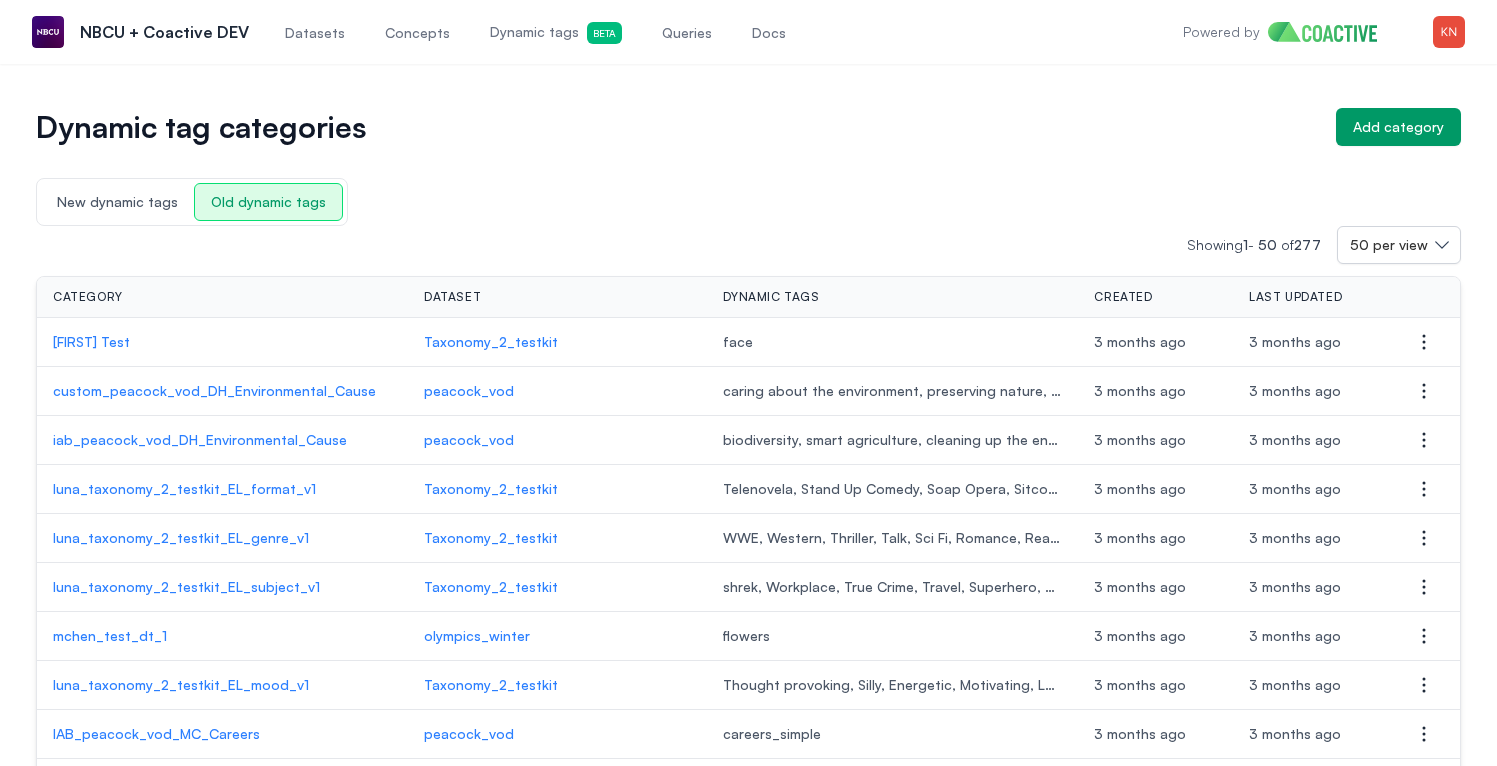 click on "New dynamic tags Old dynamic tags Showing  1  -   50   of  277 50 per view Category Dataset Dynamic tags Created Last updated Actions [FIRST] Test Taxonomy_2_testkit face 3 months ago 3 months ago Open options custom_peacock_vod_DH_Environmental_Cause peacock_vod caring about the environment, preserving nature, earth conservation, wildlife conservation, deep ocean life, animals in the wild, cleaning up the environment, smart agriculture, biodiversity 3 months ago 3 months ago Open options iab_peacock_vod_DH_Environmental_Cause peacock_vod biodiversity, smart agriculture, cleaning up the environment, animals in the wild, deep ocean life, Australia, Africa, koala, wild dog, birds, bear, wilderness, nature, wildlife conservation, earth conservation, preserving nature, caring about the environment, national park 3 months ago 3 months ago Open options luna_taxonomy_2_testkit_EL_format_v1 Taxonomy_2_testkit 3 months ago 3 months ago Open options luna_taxonomy_2_testkit_EL_genre_v1 Taxonomy_2_testkit 3 months ago 1" at bounding box center [748, 1488] 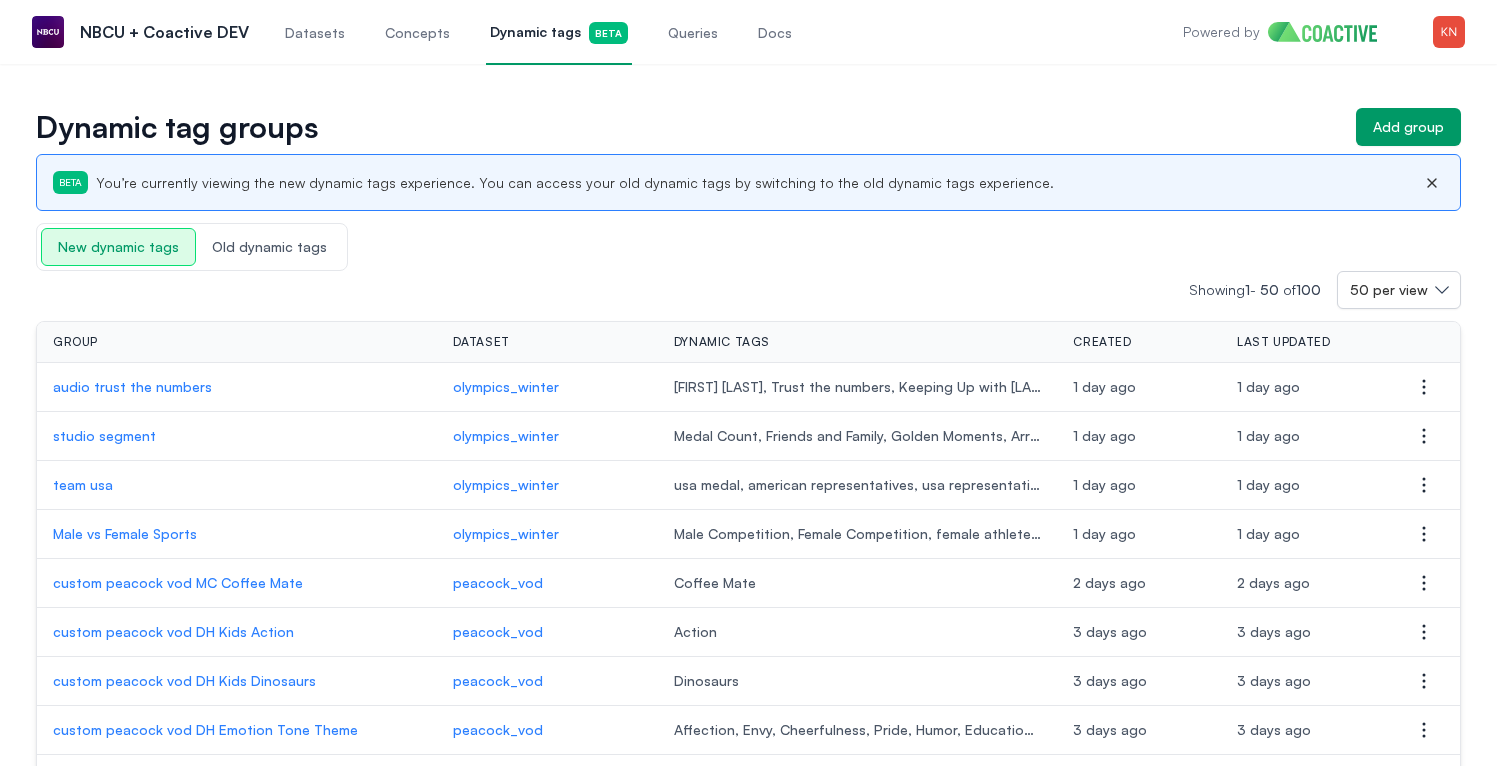 click 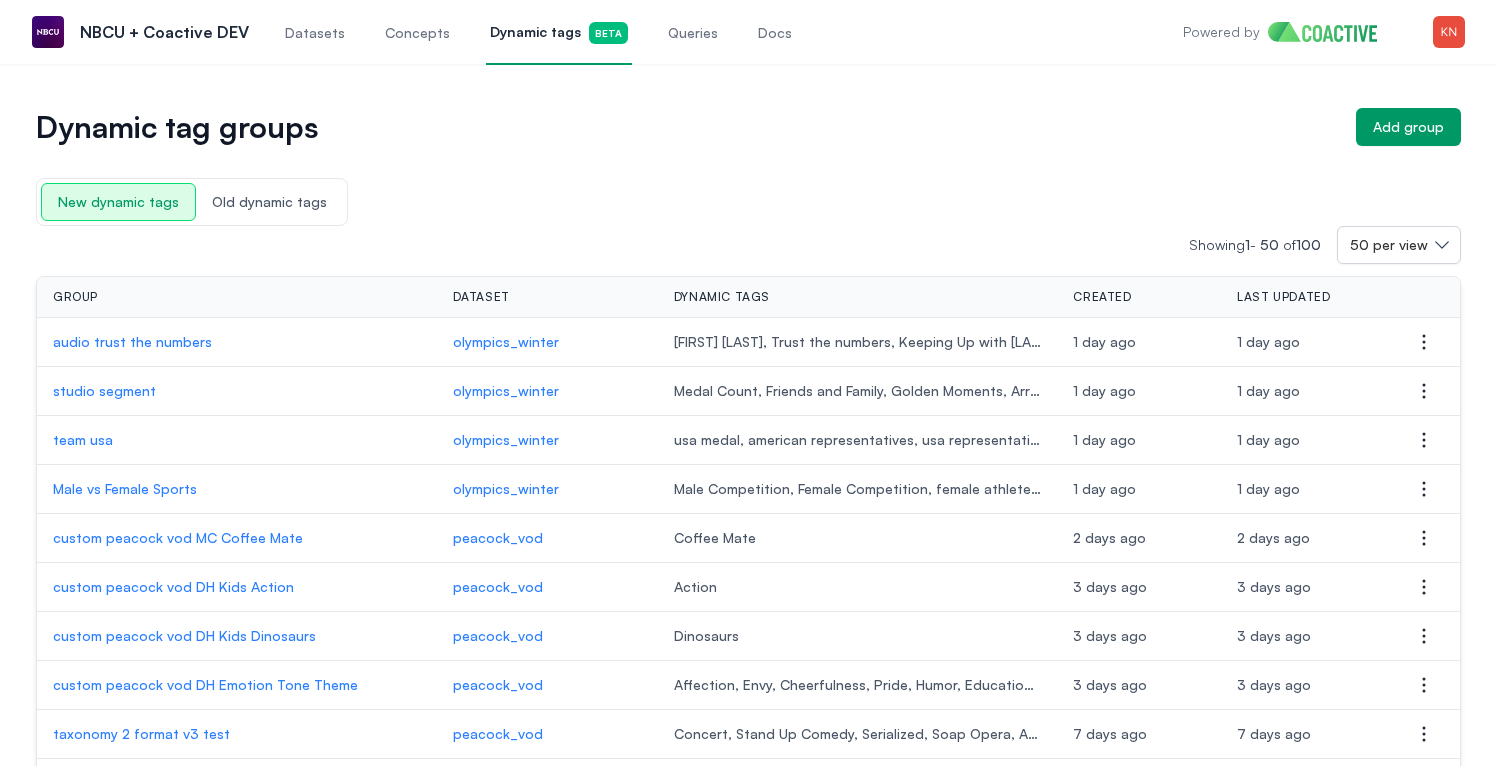 click on "New dynamic tags Old dynamic tags Showing  1  -   50   of  100 50 per view Group Dataset Dynamic tags Created Last updated Actions audio trust the numbers olympics_winter [FIRST] [LAST], Trust the numbers, Keeping Up with [LAST] 1 day ago 1 day ago Open options studio segment olympics_winter Medal Count, Friends and Family, Golden Moments, Arround the Games 1 day ago 1 day ago Open options team usa olympics_winter usa medal, american representatives, usa representatives, usa athletes, usa team, american team 1 day ago 1 day ago Open options Male vs Female Sports olympics_winter Male Competition, Female Competition, female athletes, male athletes, male category, female category, women team, men team, male team, female team 1 day ago 1 day ago Open options custom peacock vod MC Coffee Mate peacock_vod Coffee Mate 2 days ago 2 days ago Open options custom peacock vod DH Kids Action peacock_vod Action 3 days ago 3 days ago Open options custom peacock vod DH Kids Dinosaurs peacock_vod Dinosaurs 3 days ago cats 1" at bounding box center (748, 1488) 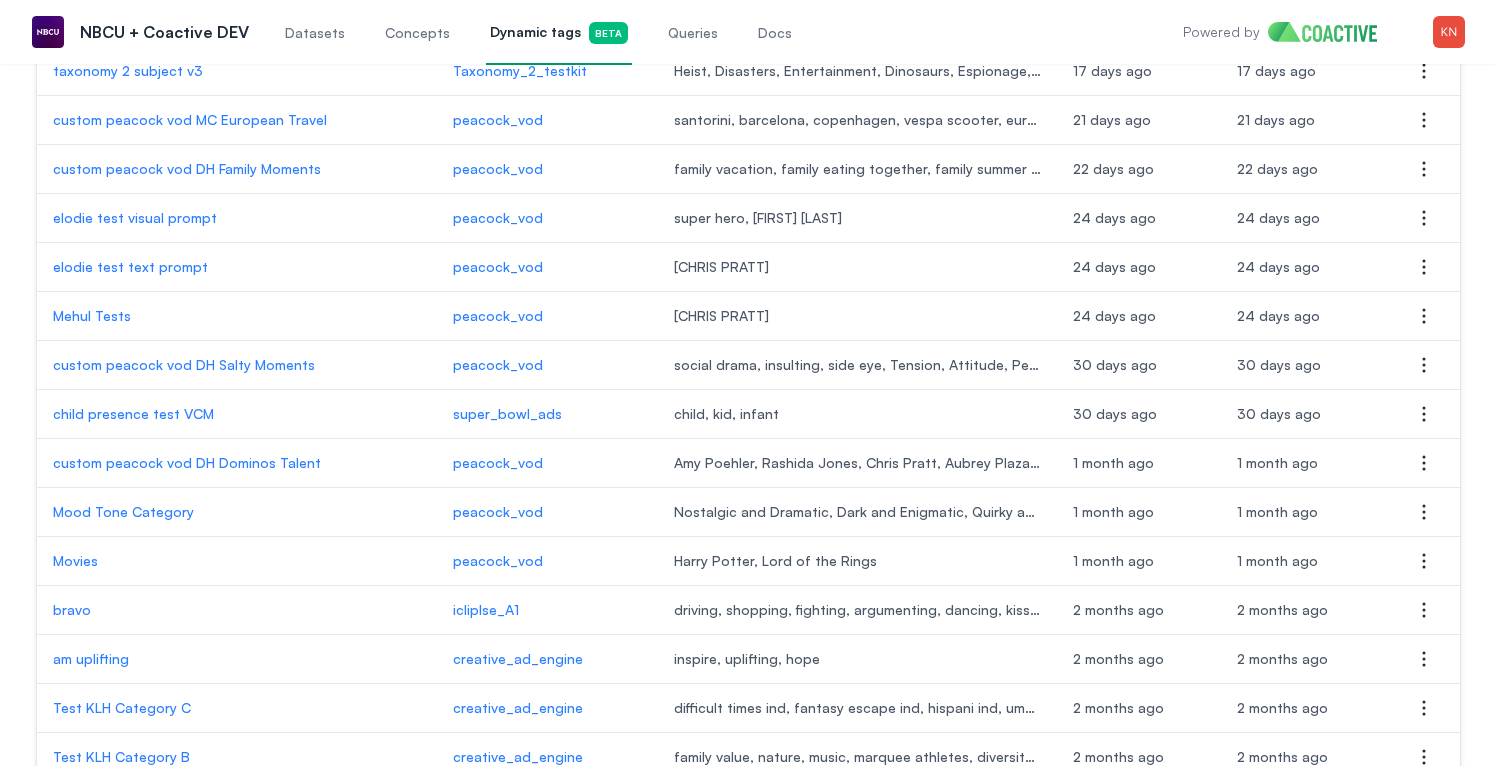 scroll, scrollTop: 2081, scrollLeft: 0, axis: vertical 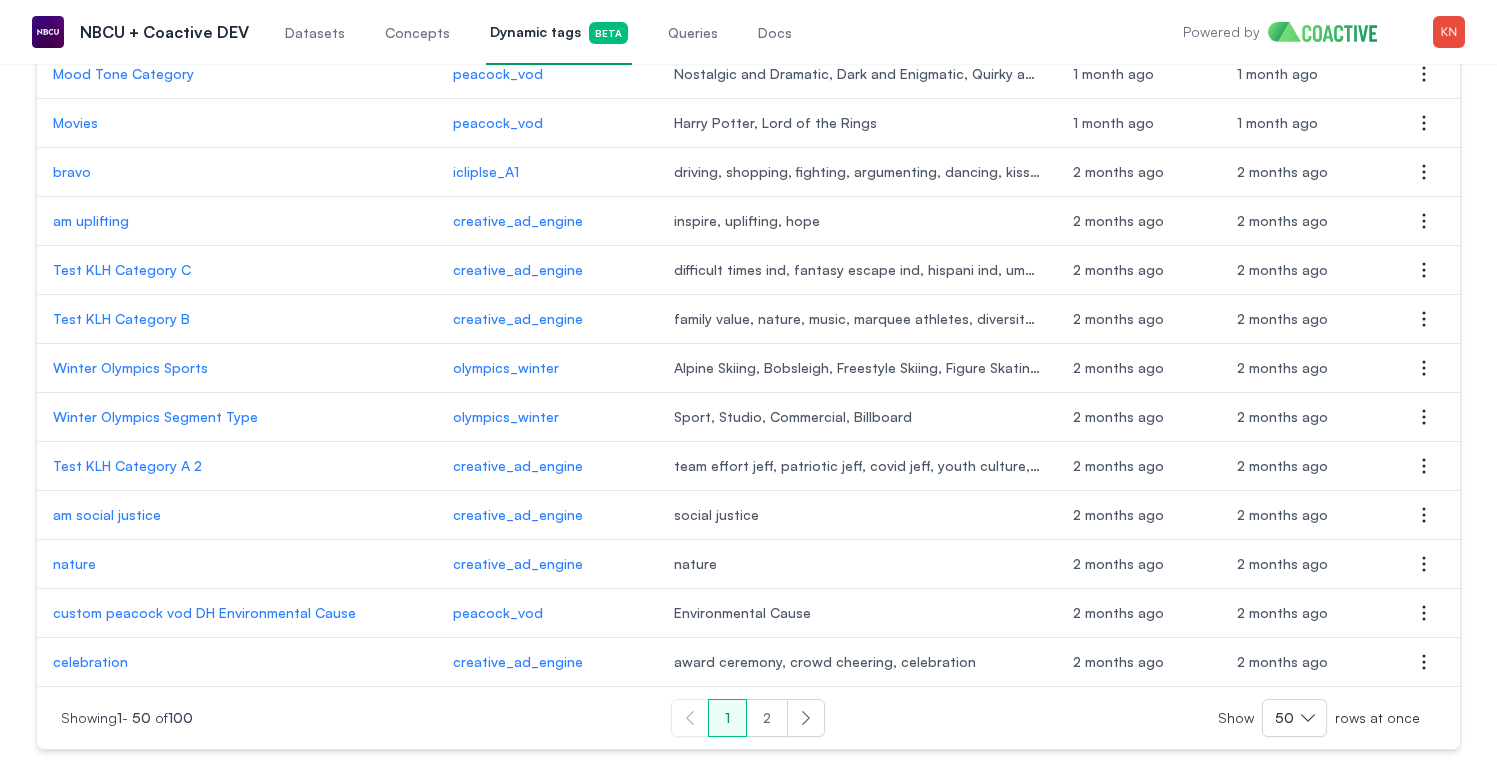 click on "2" at bounding box center [767, 718] 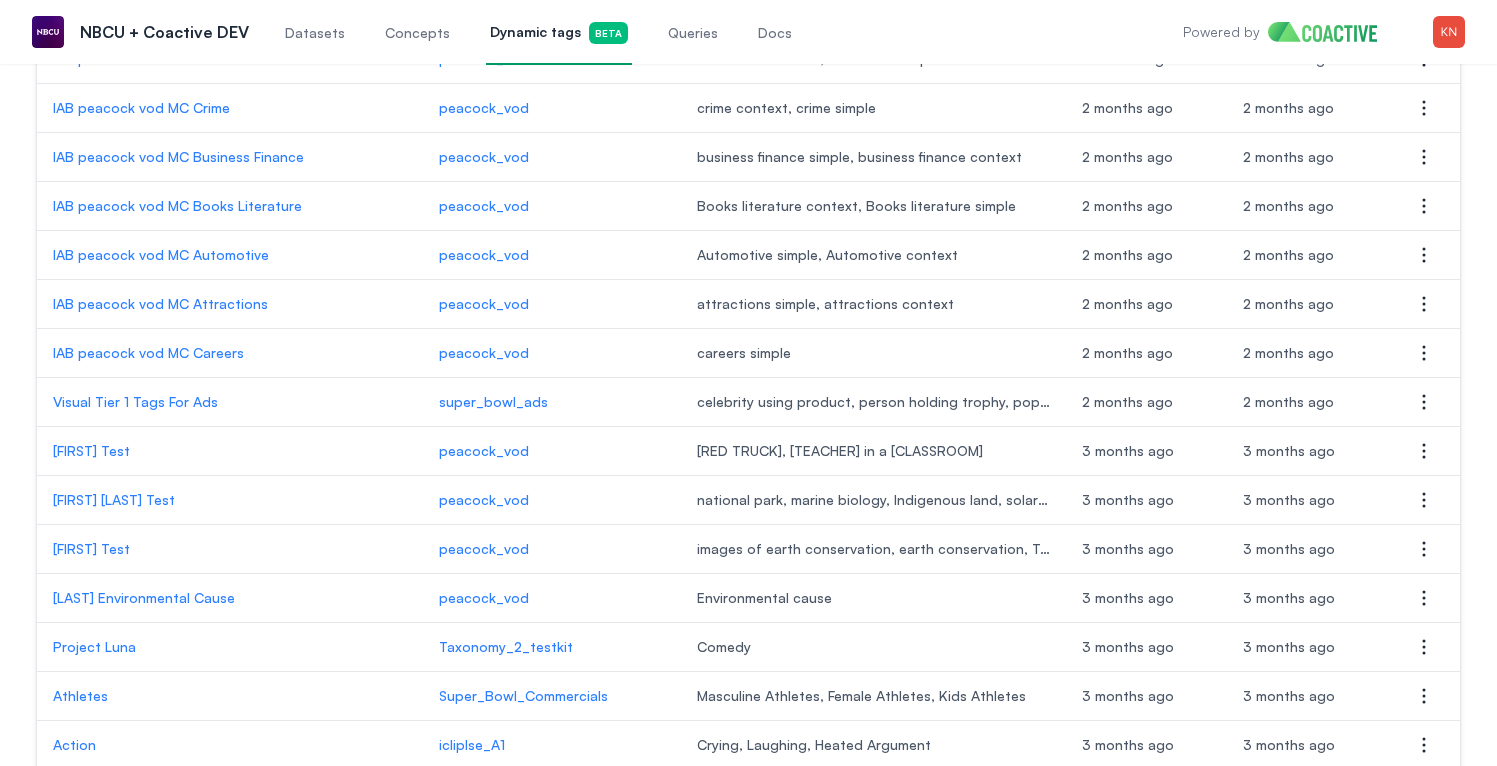 scroll, scrollTop: 2081, scrollLeft: 0, axis: vertical 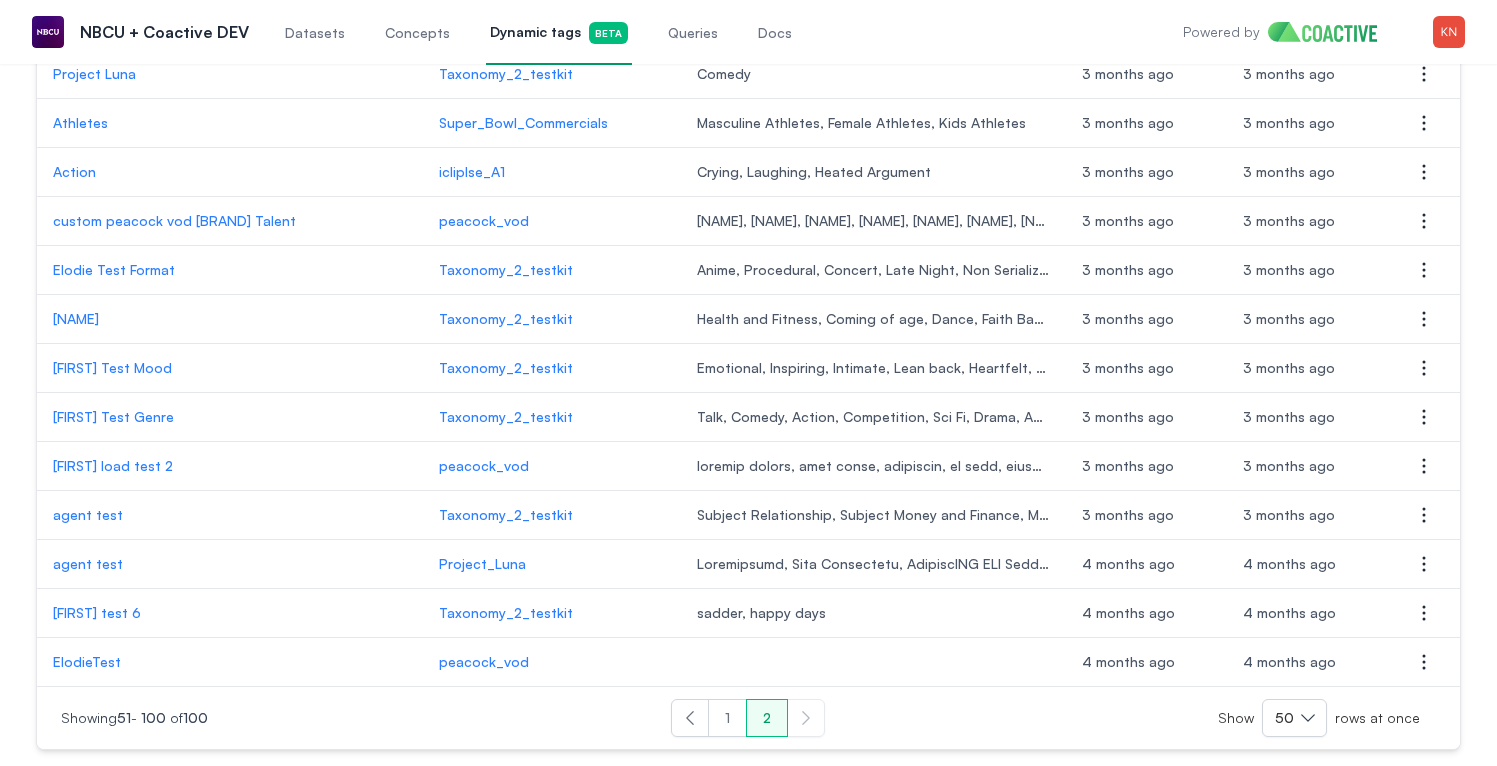 click on "1" at bounding box center [727, 718] 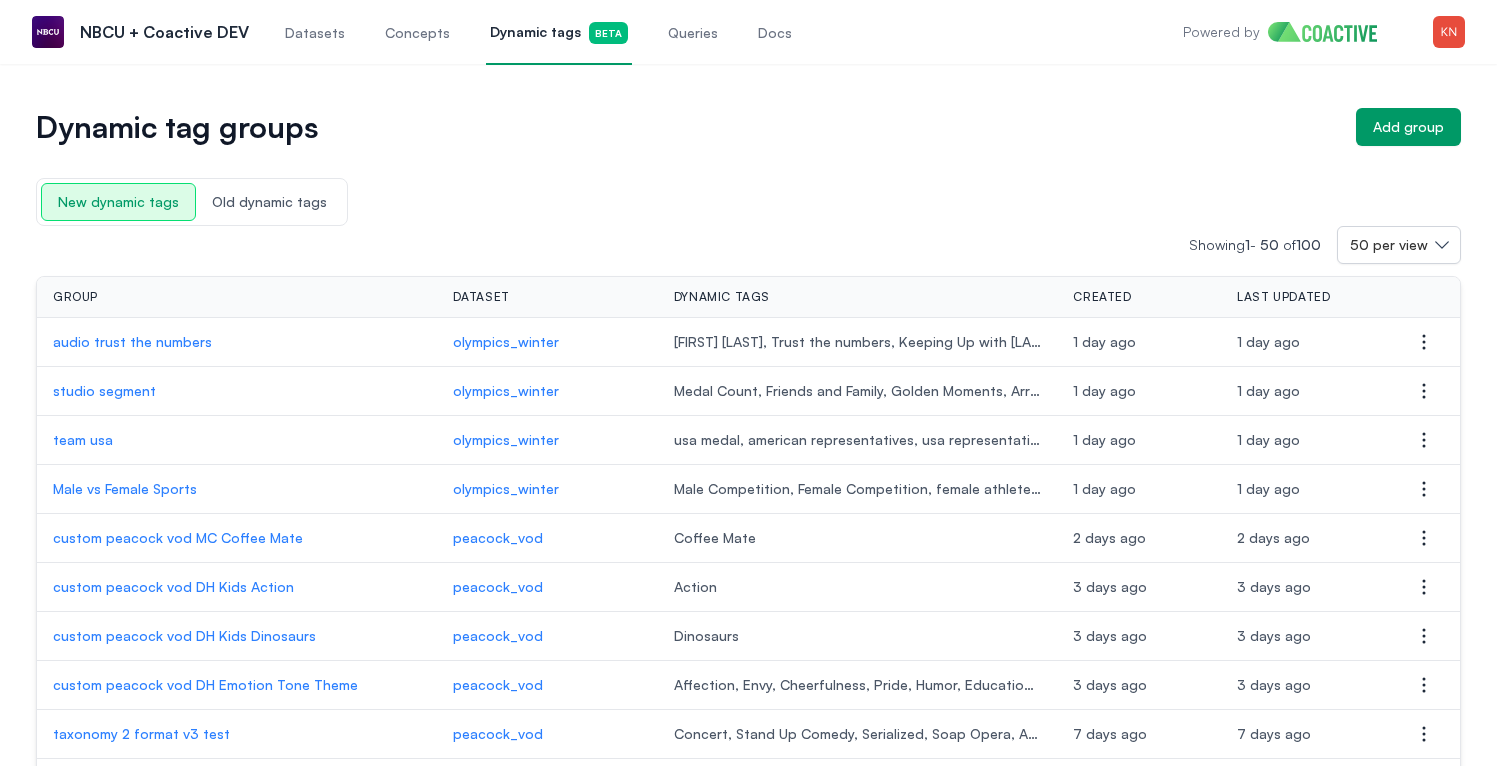 click on "New dynamic tags Old dynamic tags" at bounding box center [192, 202] 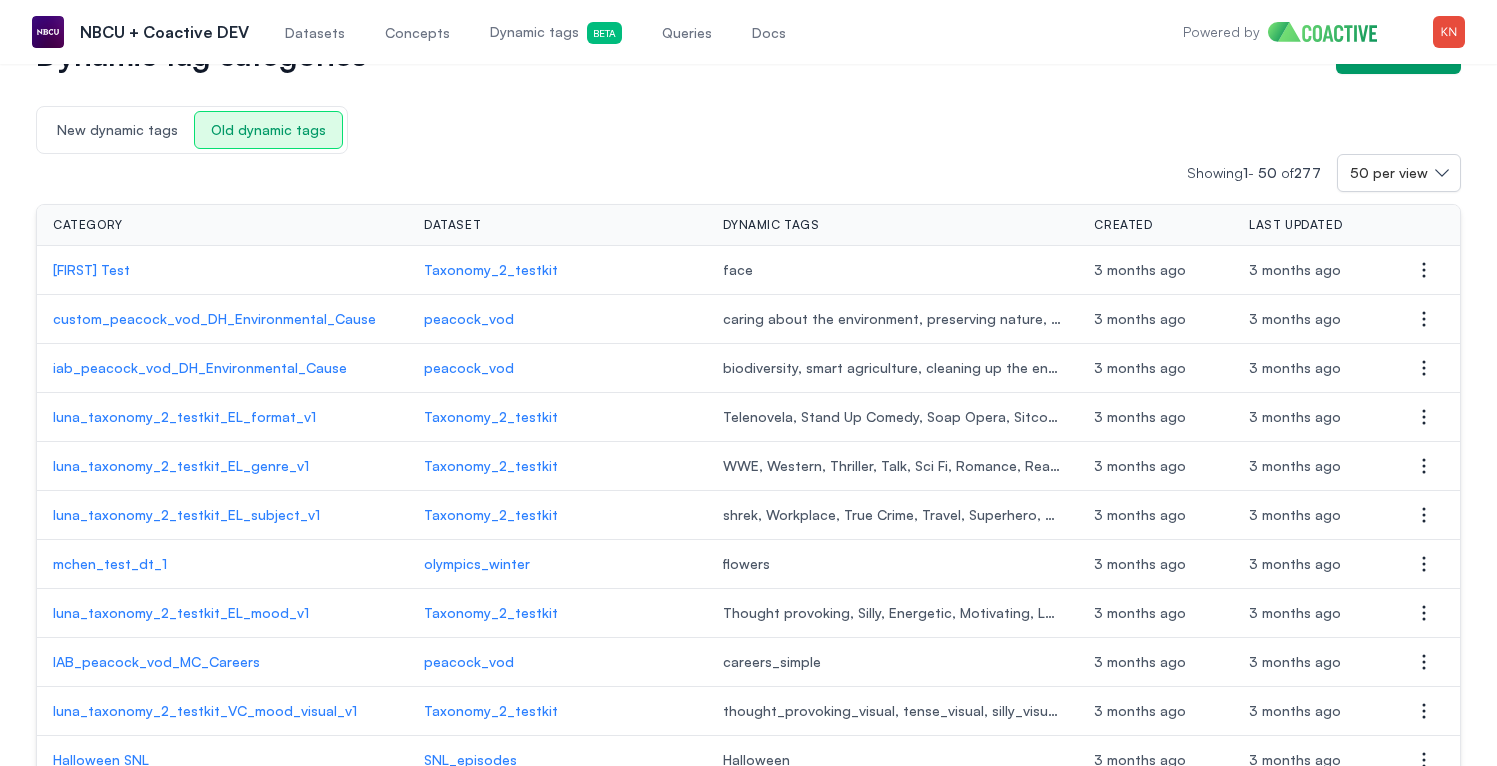scroll, scrollTop: 0, scrollLeft: 0, axis: both 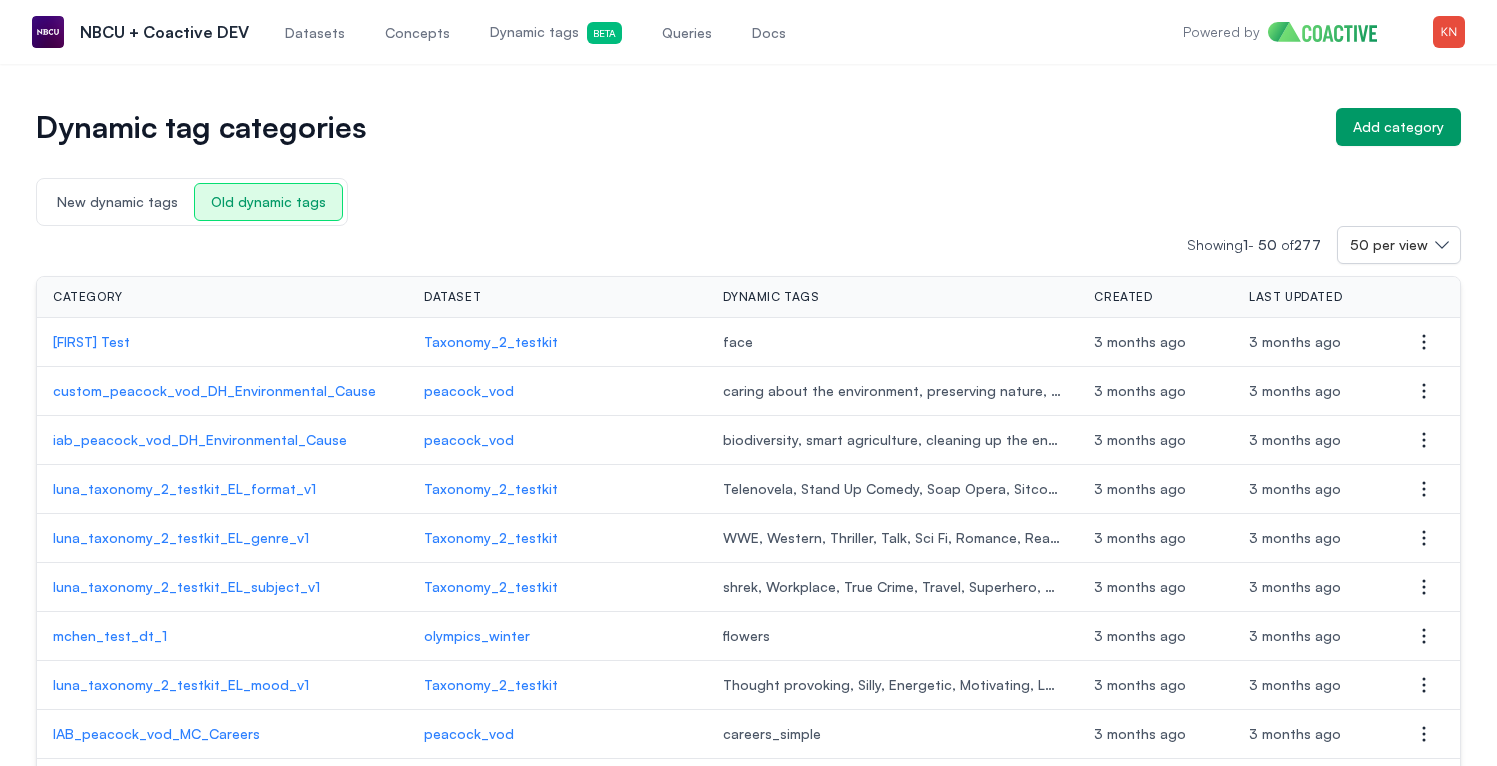 click on "New dynamic tags" at bounding box center [117, 202] 